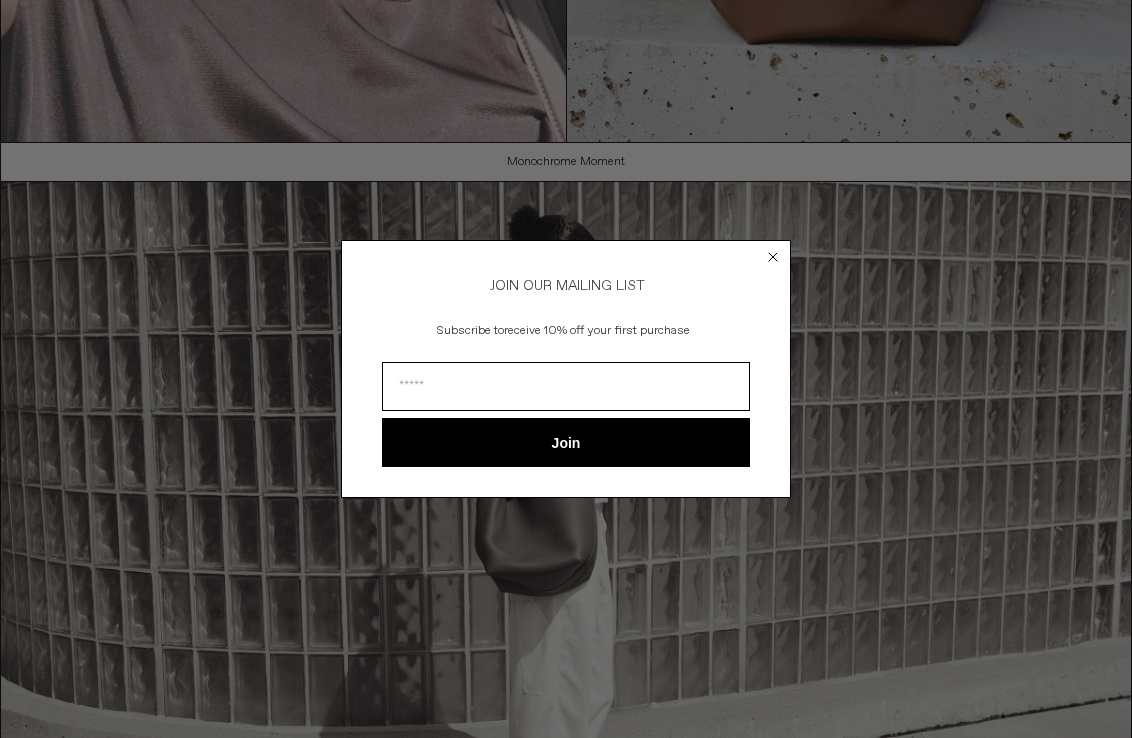 scroll, scrollTop: 0, scrollLeft: 0, axis: both 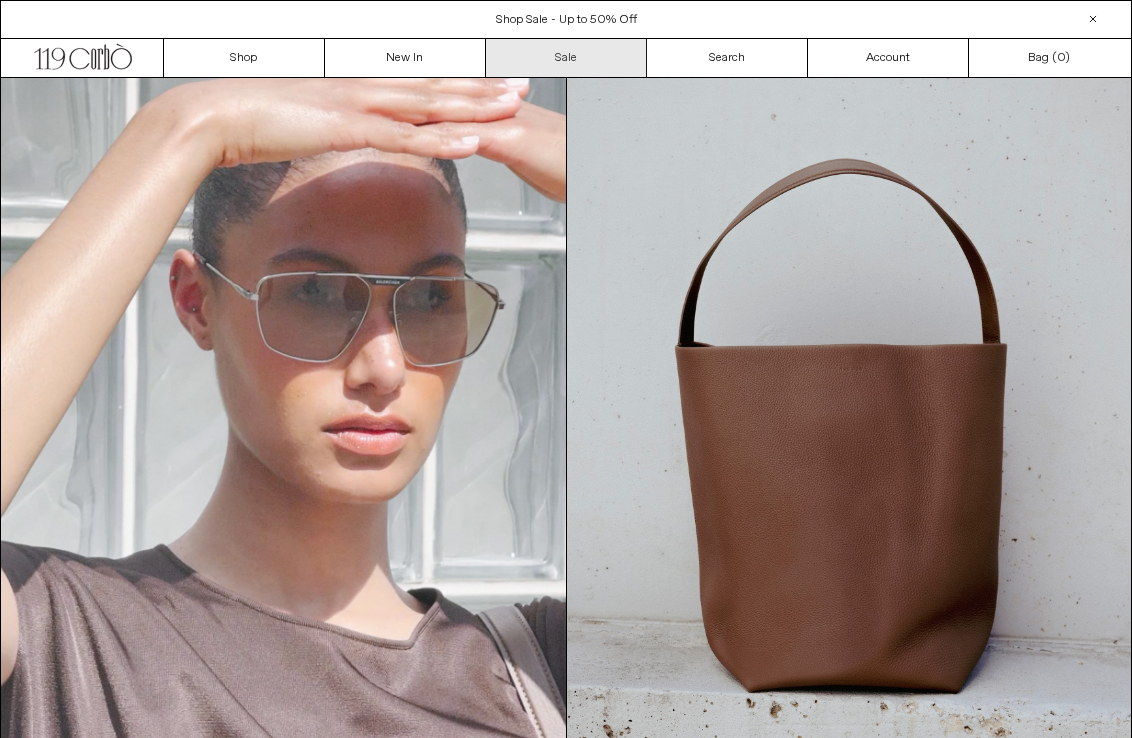 click on "Sale" at bounding box center [566, 58] 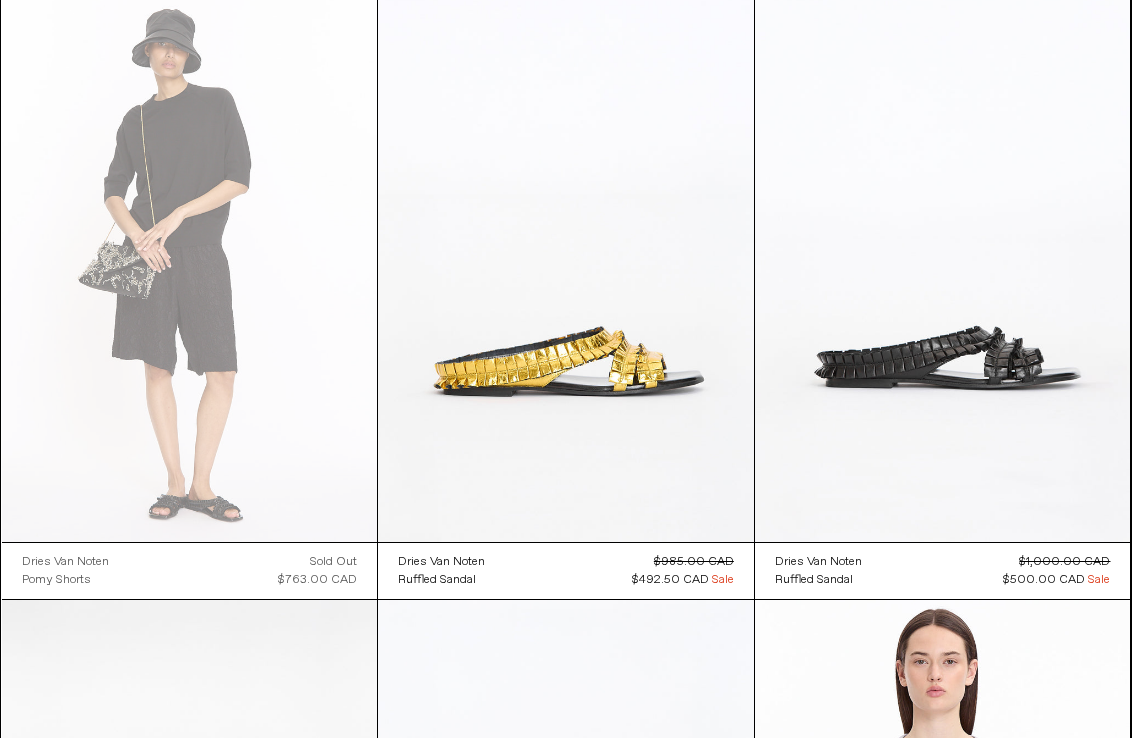 scroll, scrollTop: 5734, scrollLeft: 0, axis: vertical 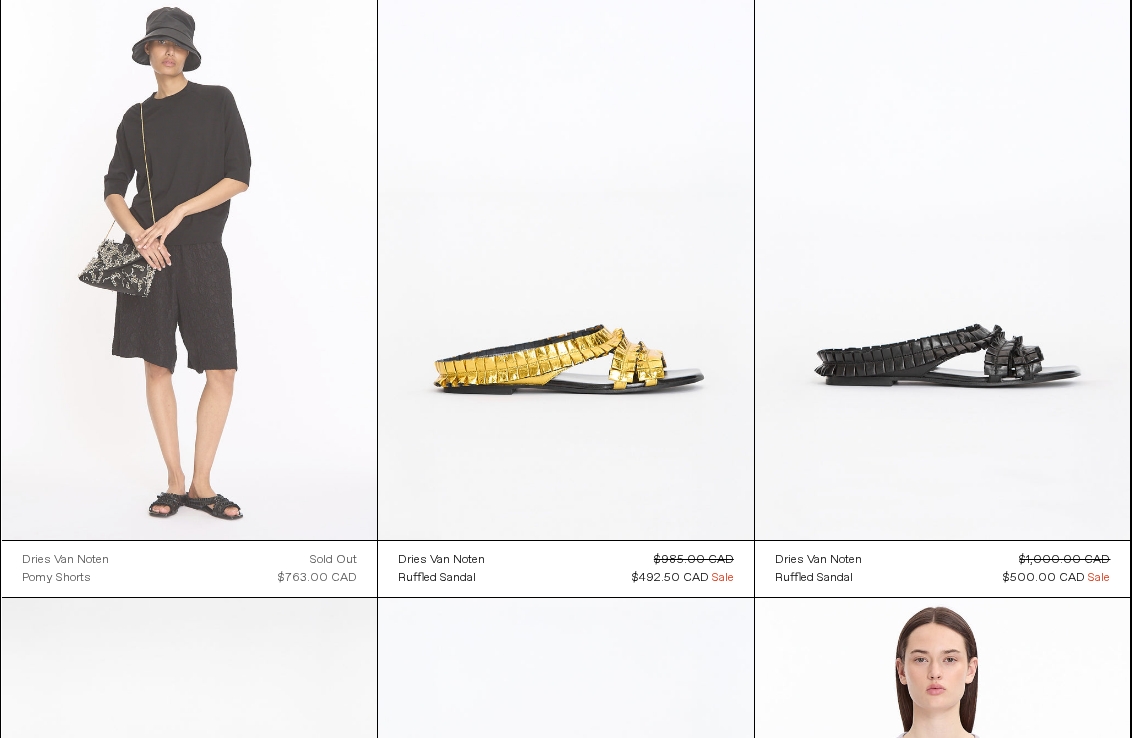 click at bounding box center [190, 258] 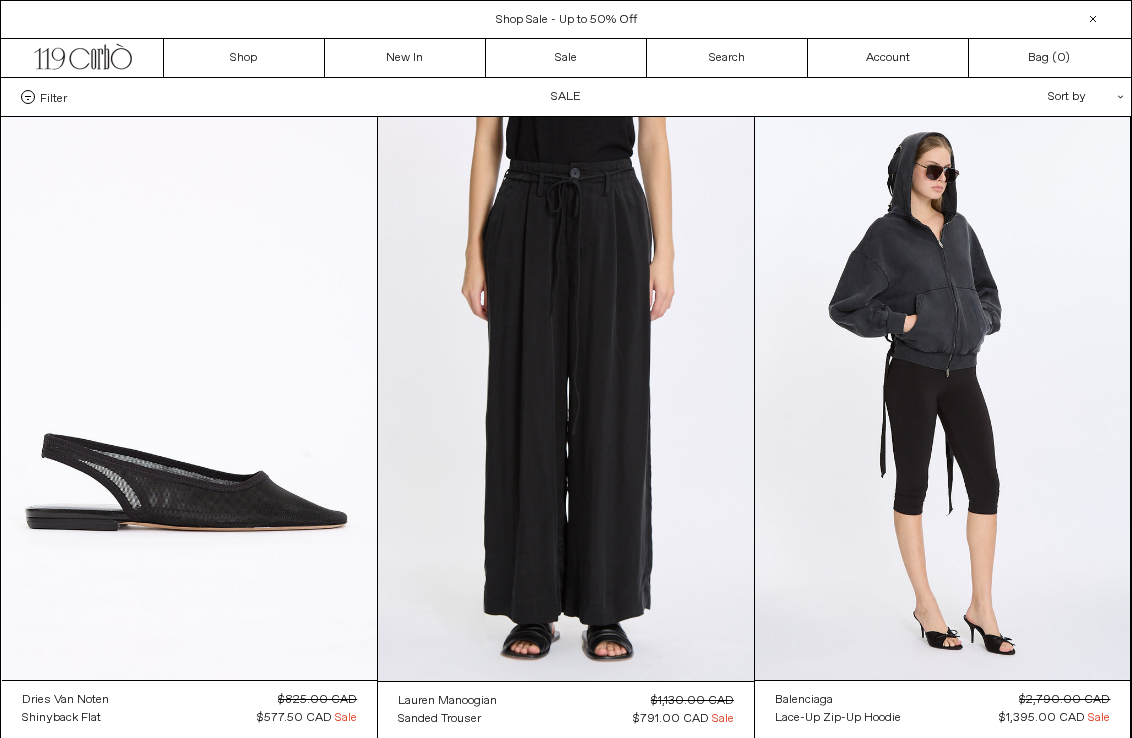 scroll, scrollTop: 0, scrollLeft: 0, axis: both 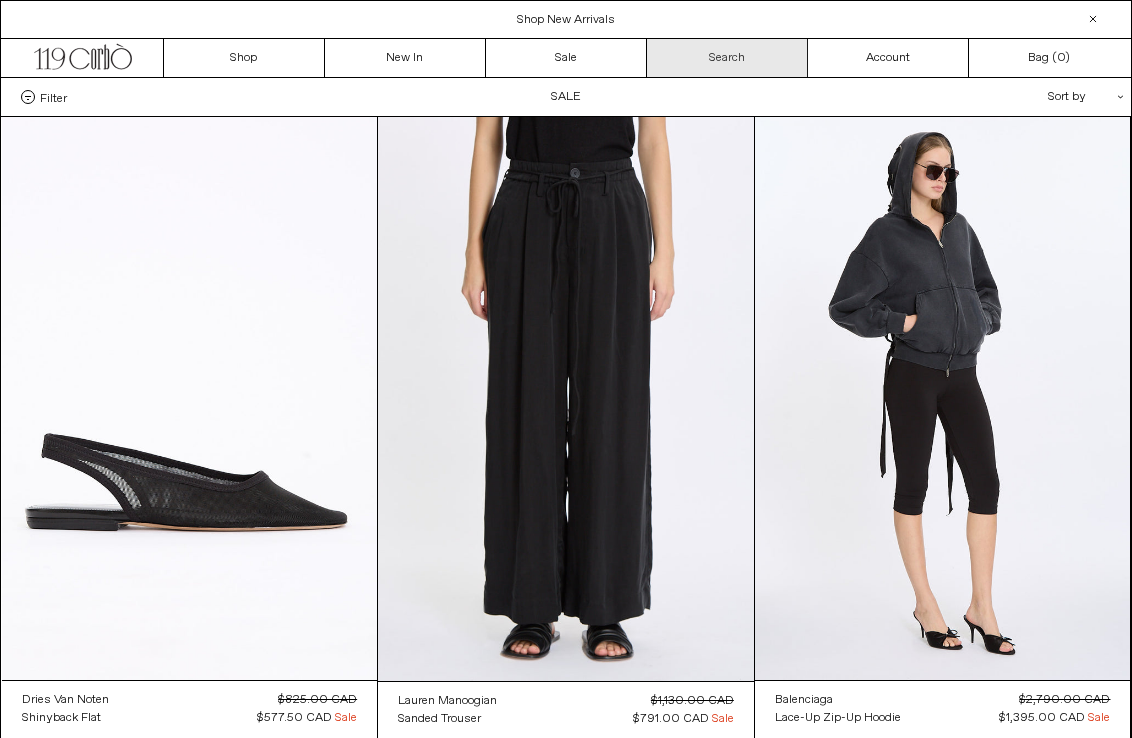 click on "Search" at bounding box center (727, 58) 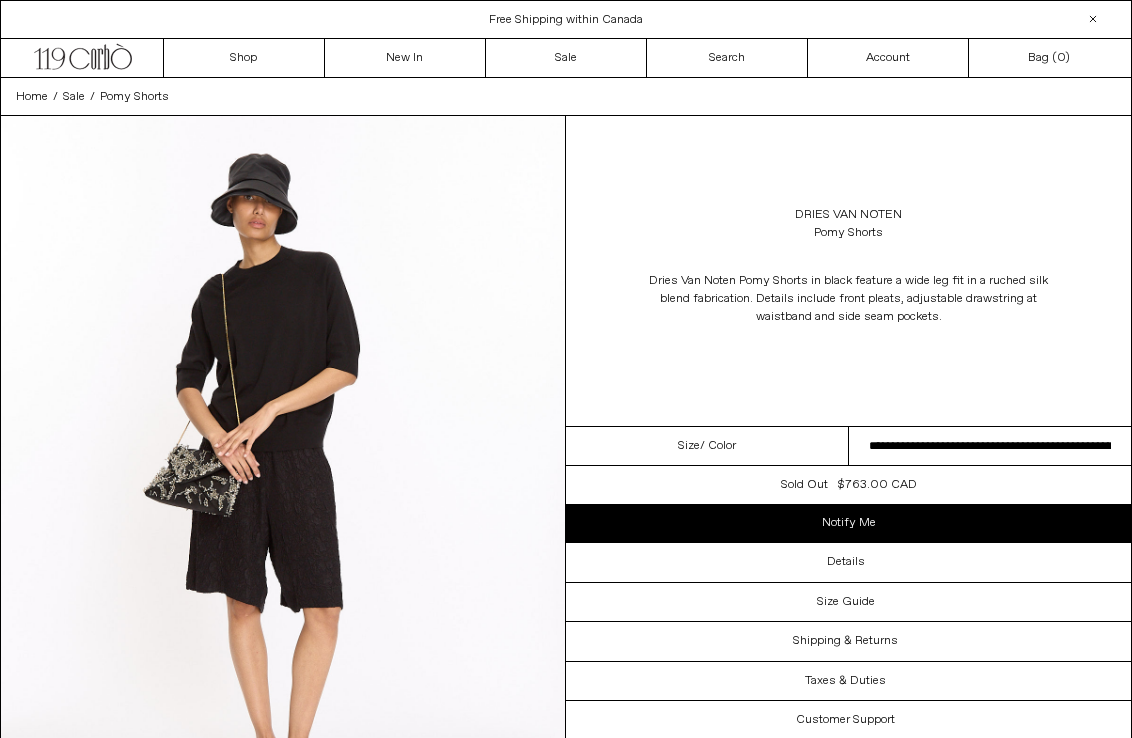 scroll, scrollTop: 0, scrollLeft: 0, axis: both 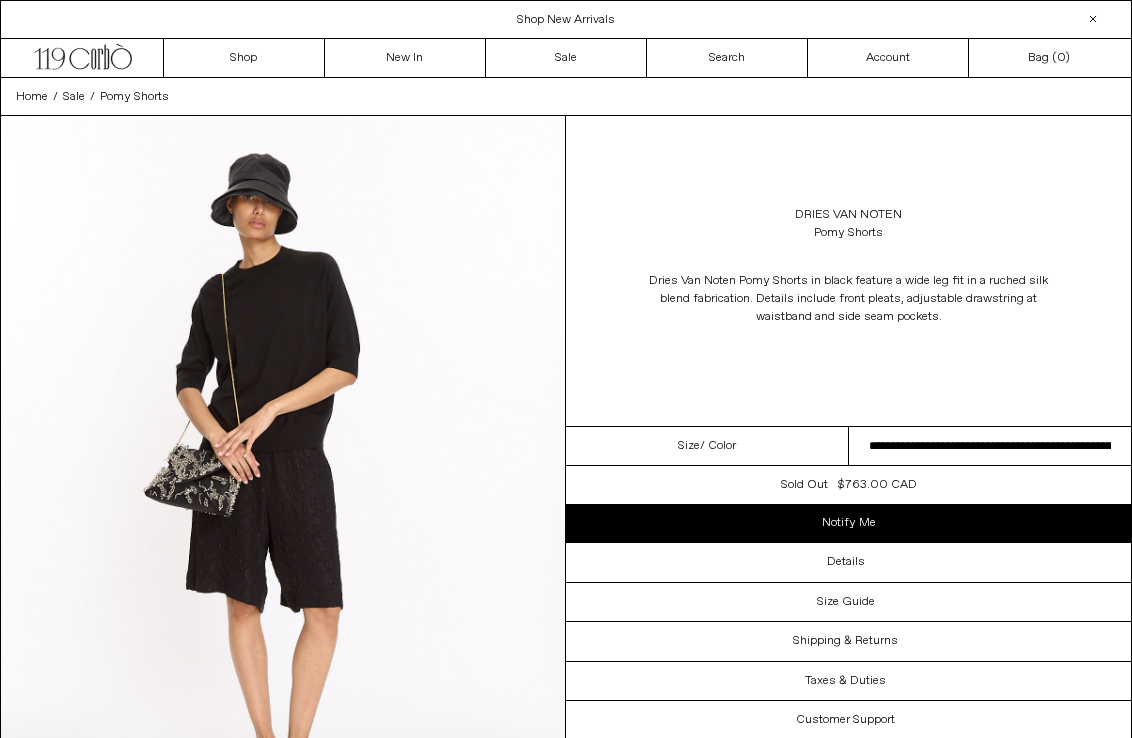 click at bounding box center [283, 468] 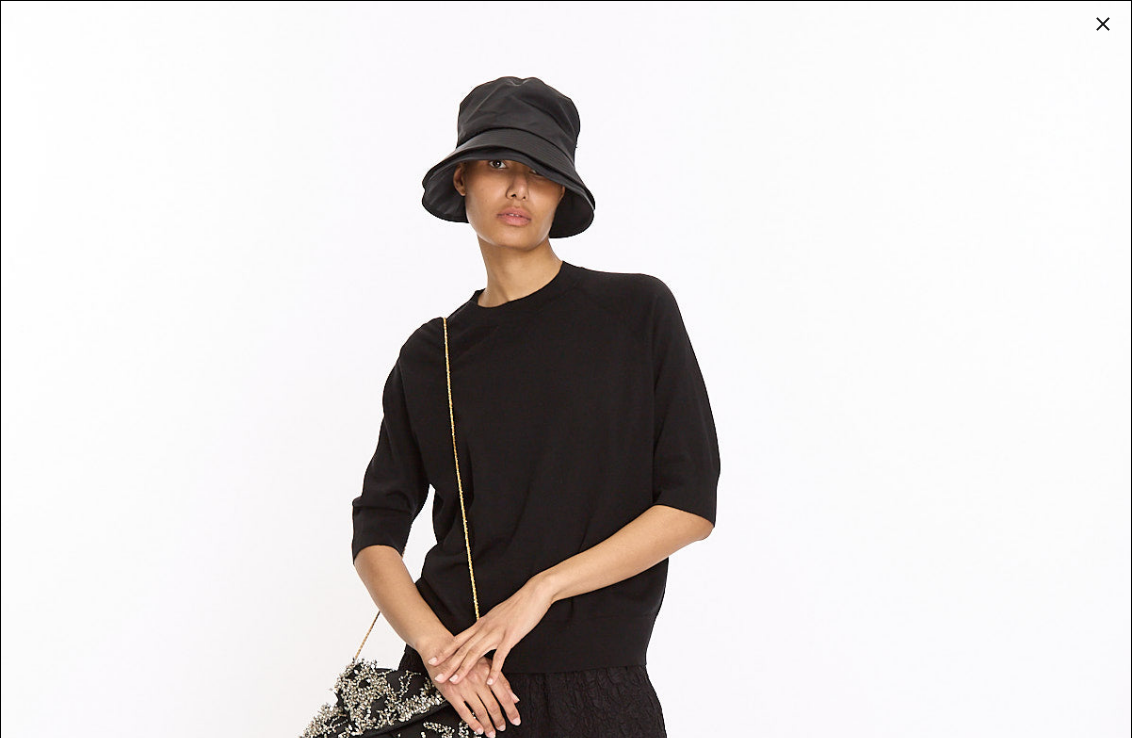 click at bounding box center [566, 707] 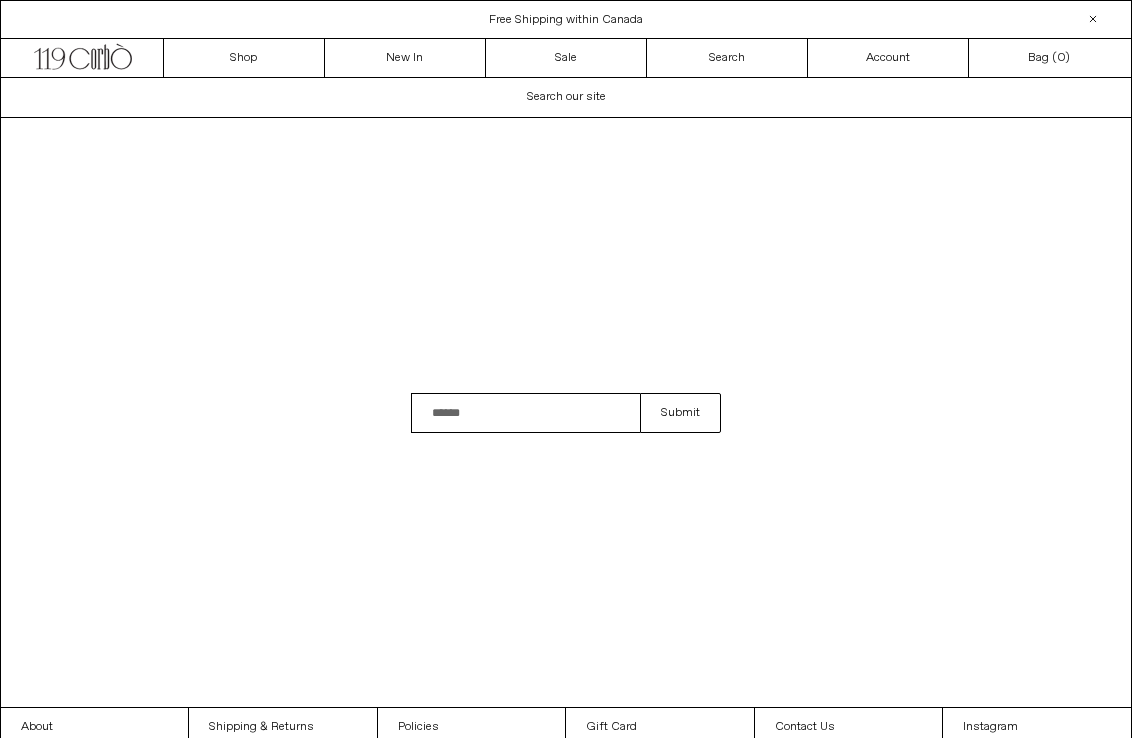 scroll, scrollTop: 0, scrollLeft: 0, axis: both 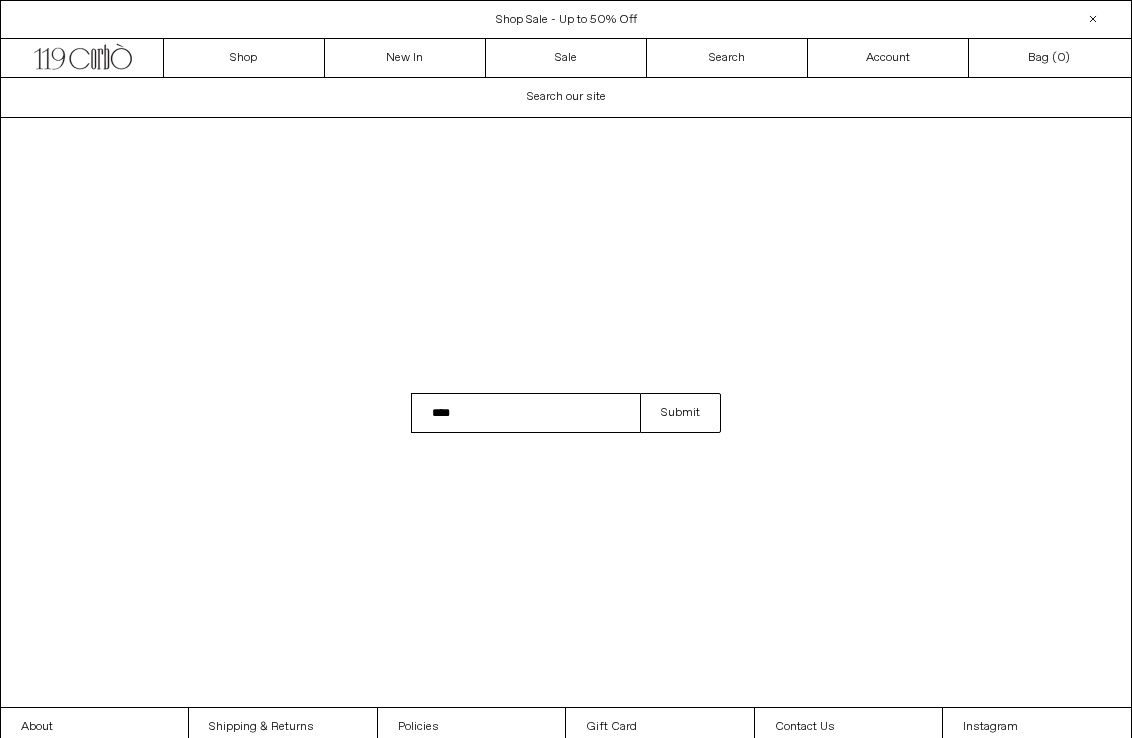 type on "****" 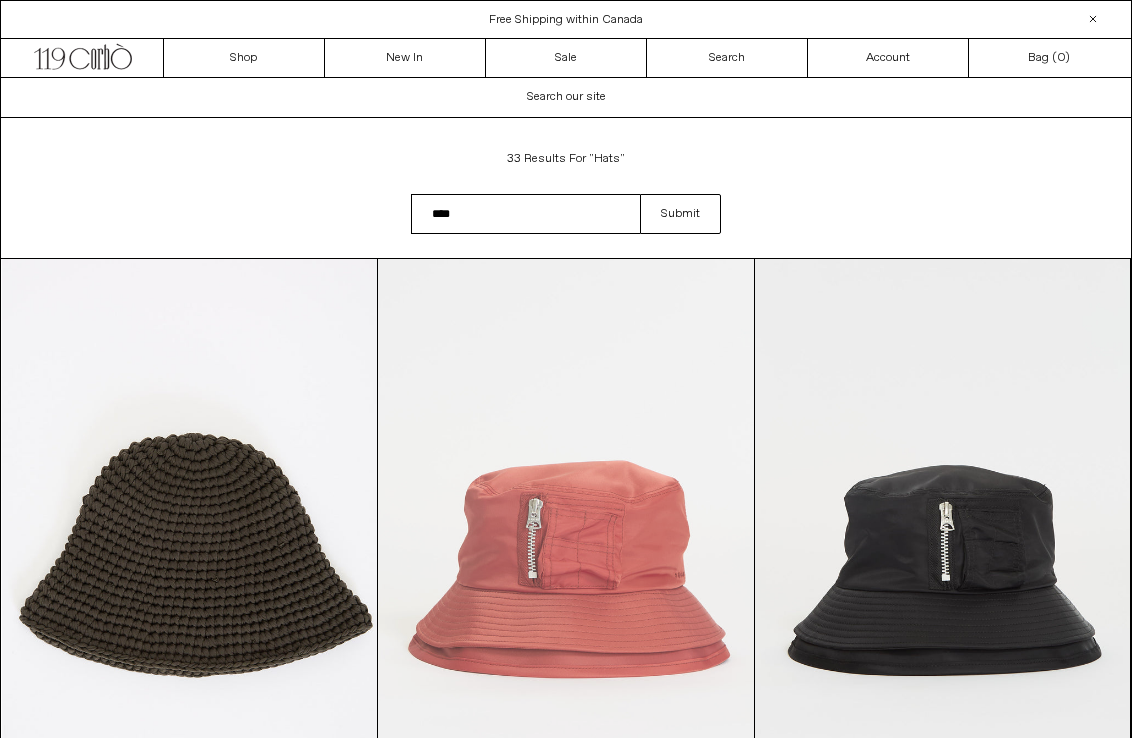 scroll, scrollTop: 0, scrollLeft: 0, axis: both 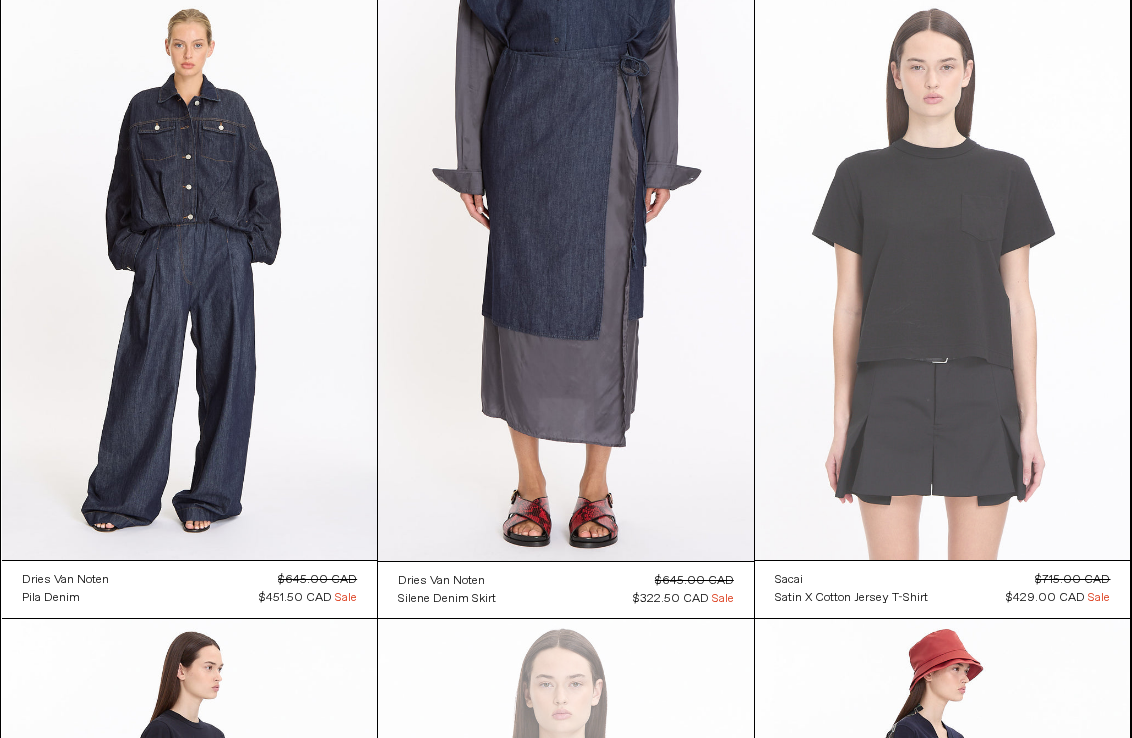 click at bounding box center [943, 278] 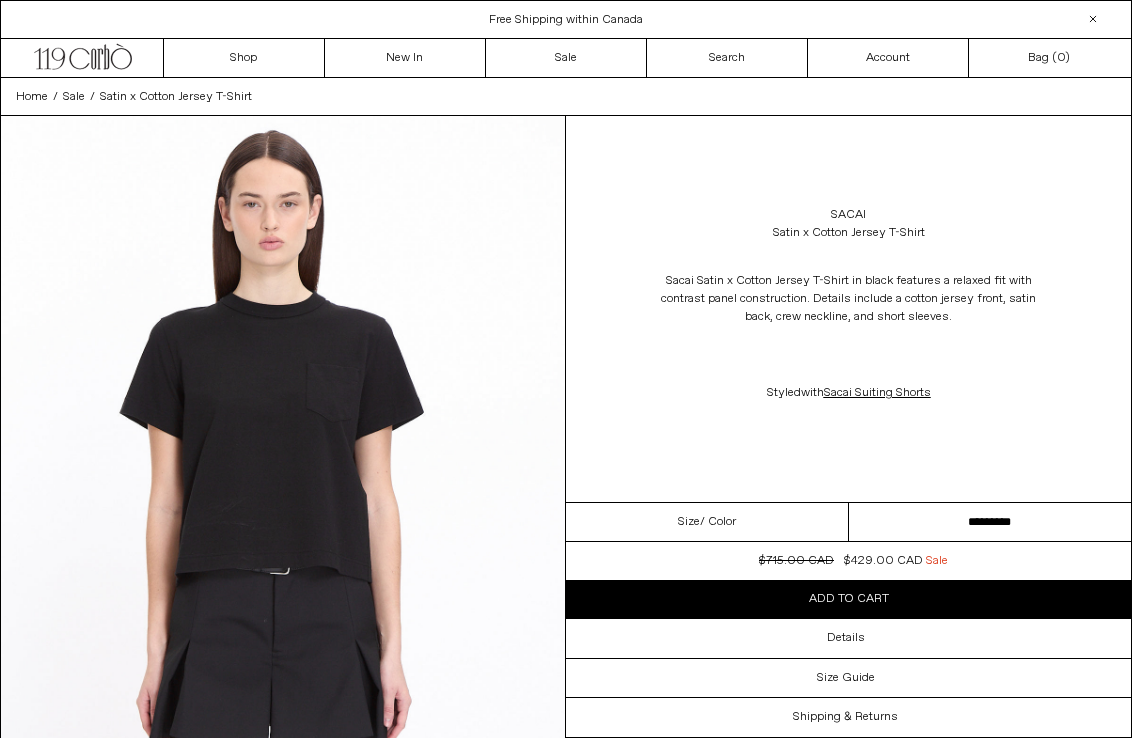 scroll, scrollTop: 0, scrollLeft: 0, axis: both 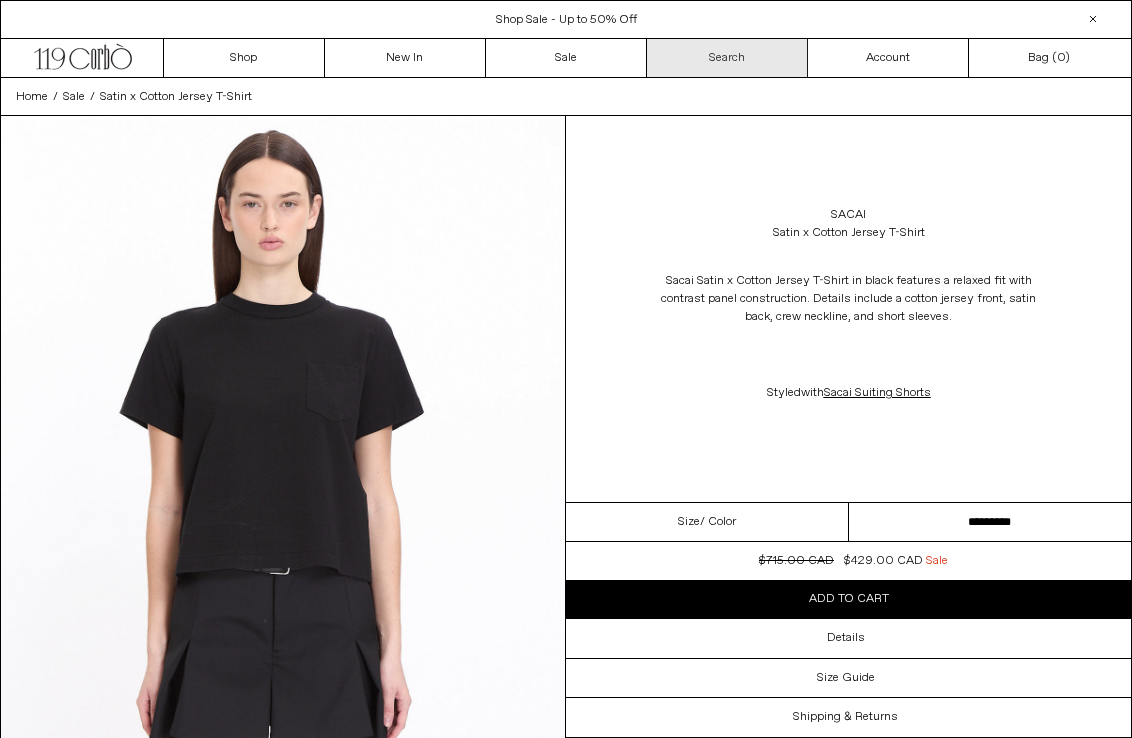 click on "Search" at bounding box center (727, 58) 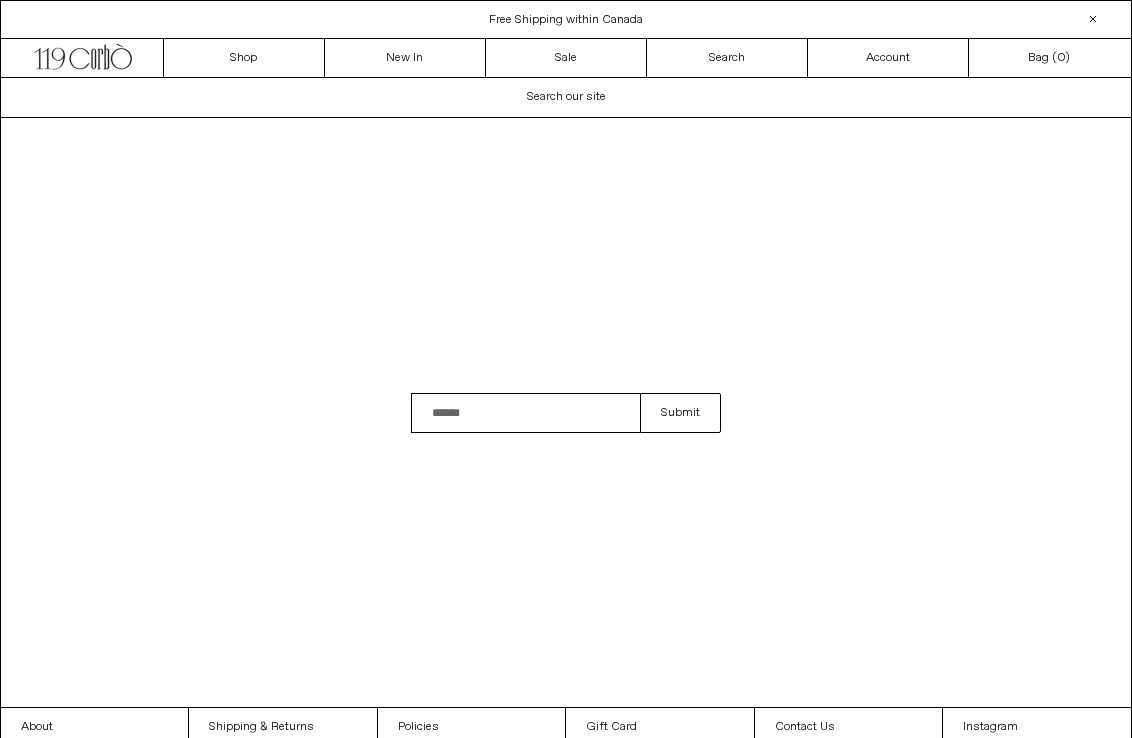 scroll, scrollTop: 0, scrollLeft: 0, axis: both 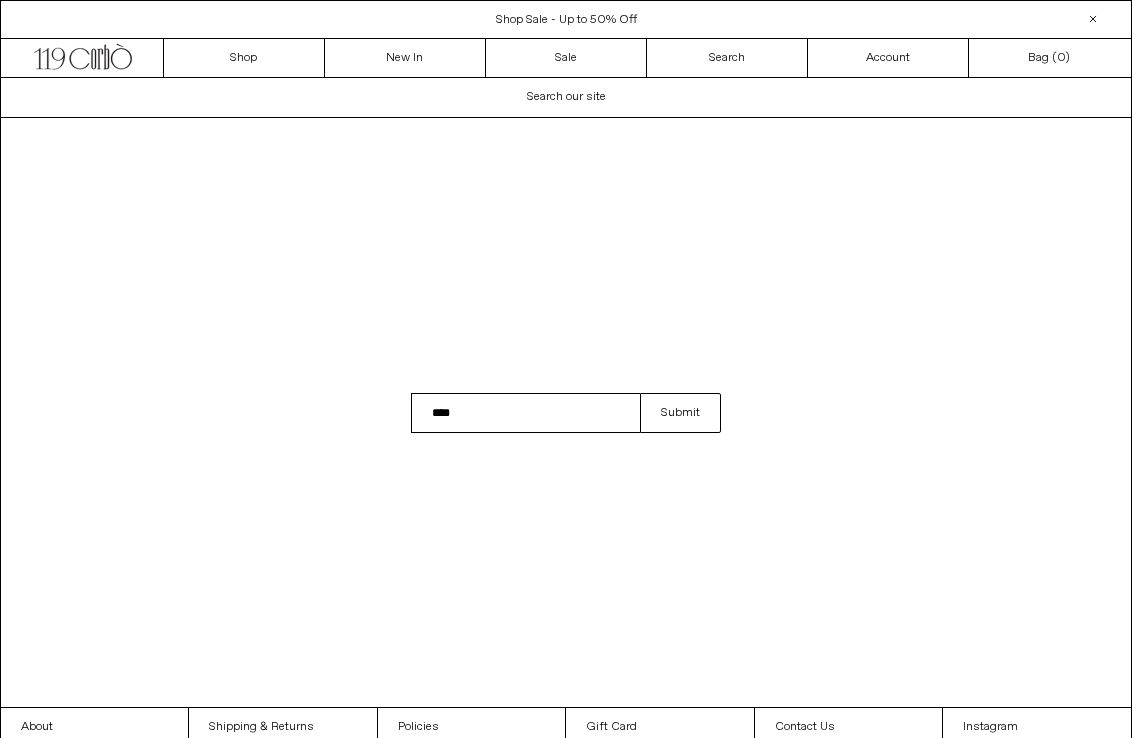 type on "****" 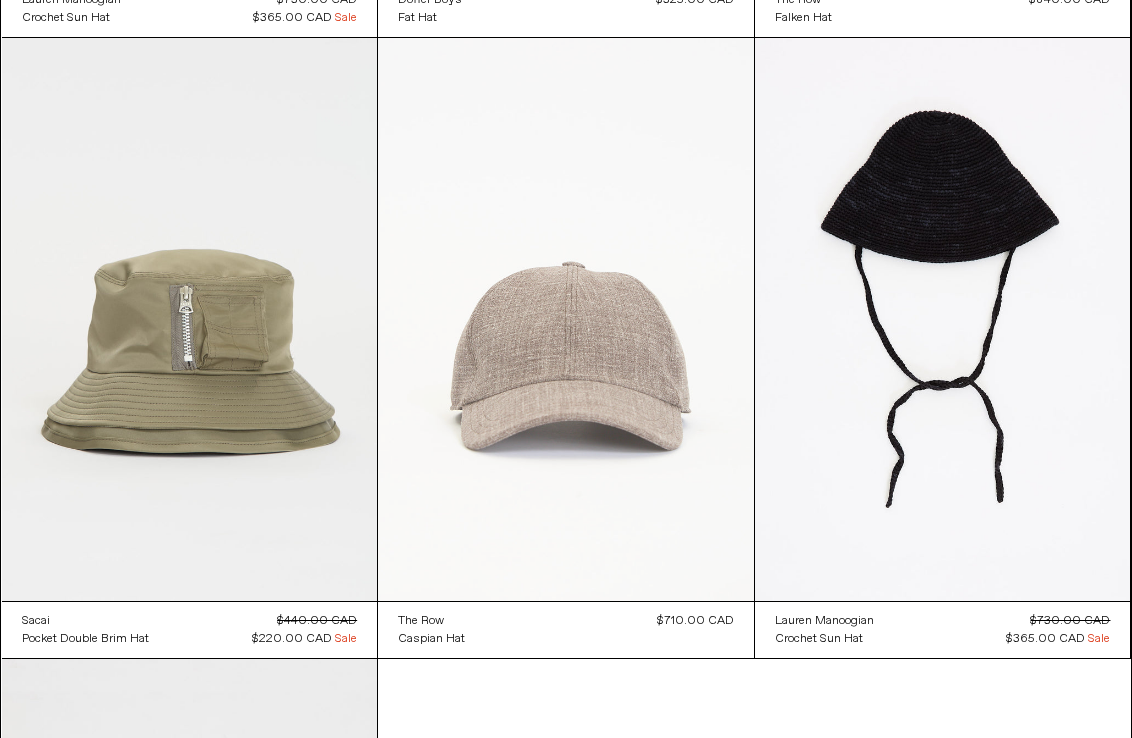 scroll, scrollTop: 1462, scrollLeft: 0, axis: vertical 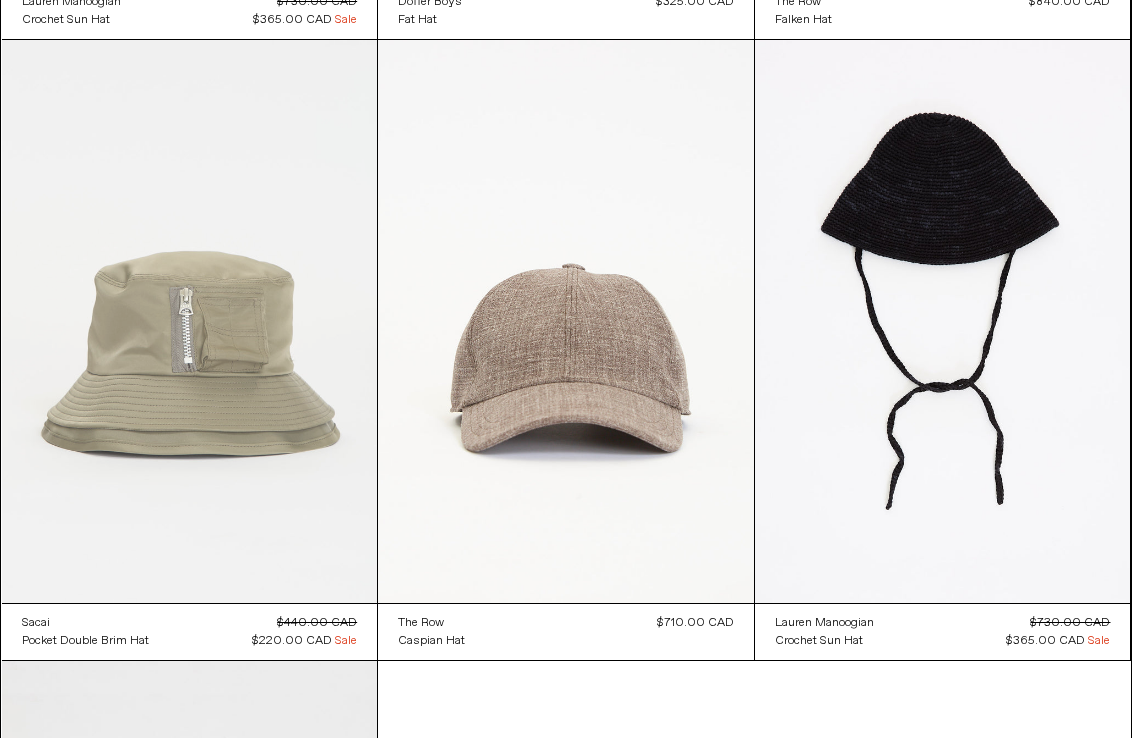 click at bounding box center (190, 321) 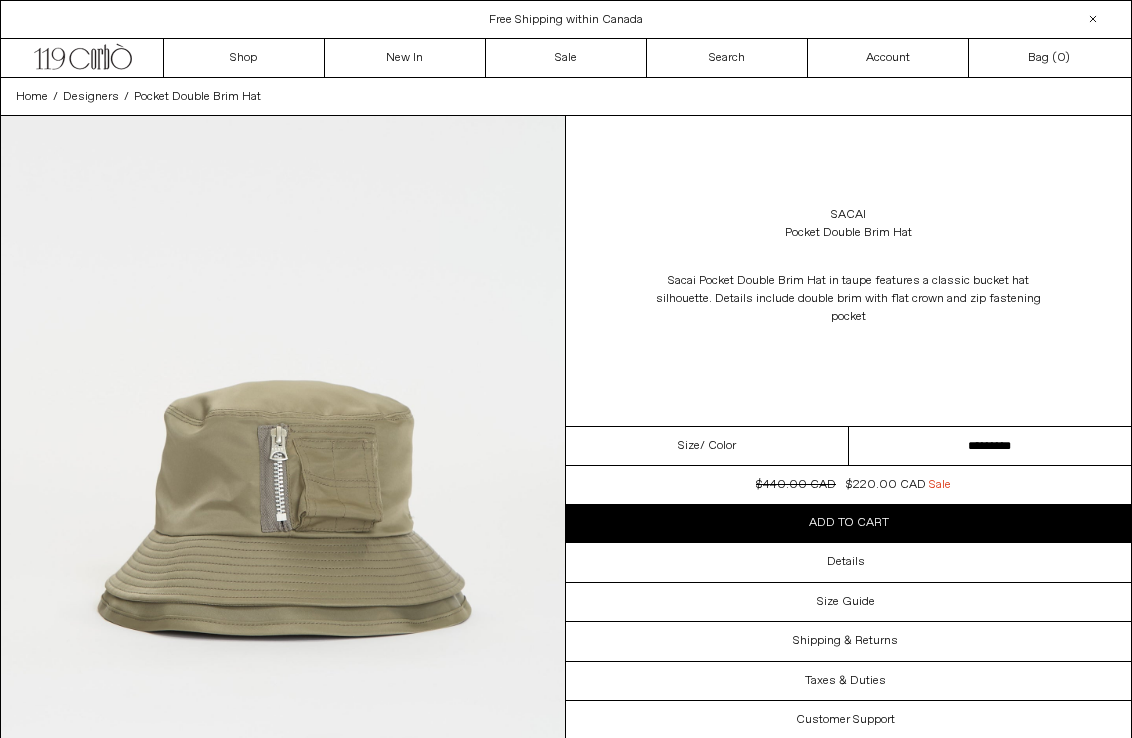 scroll, scrollTop: 0, scrollLeft: 0, axis: both 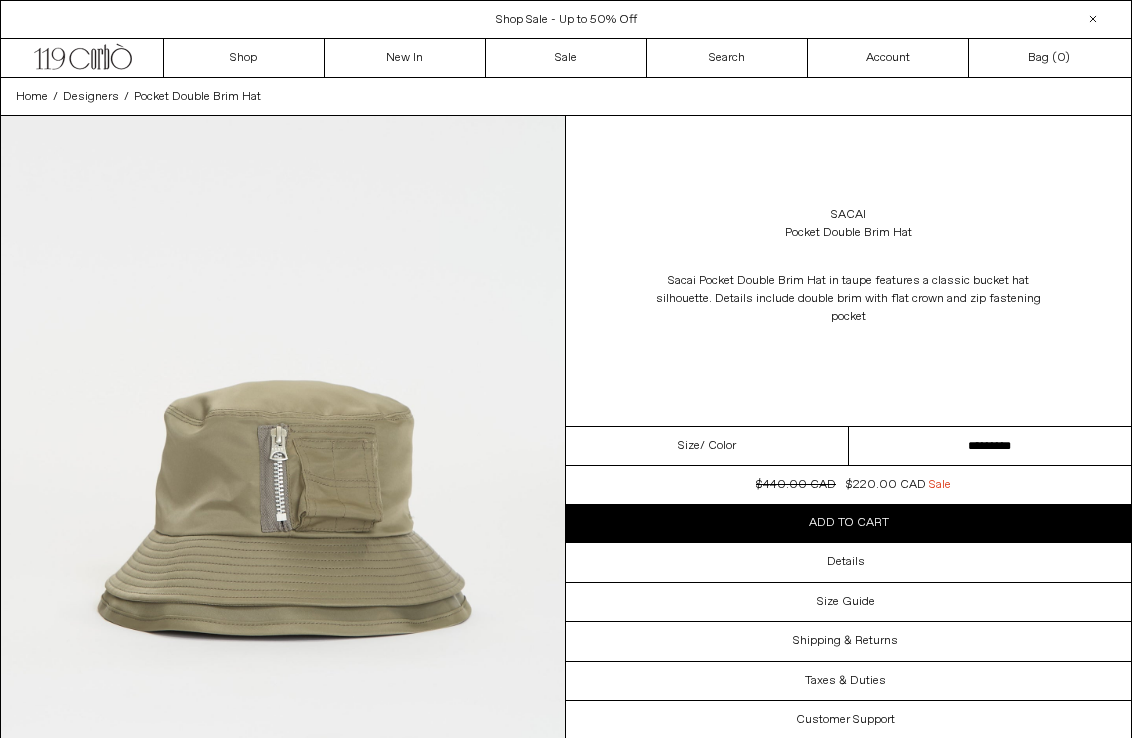 click on "Size
/ Color" at bounding box center (707, 446) 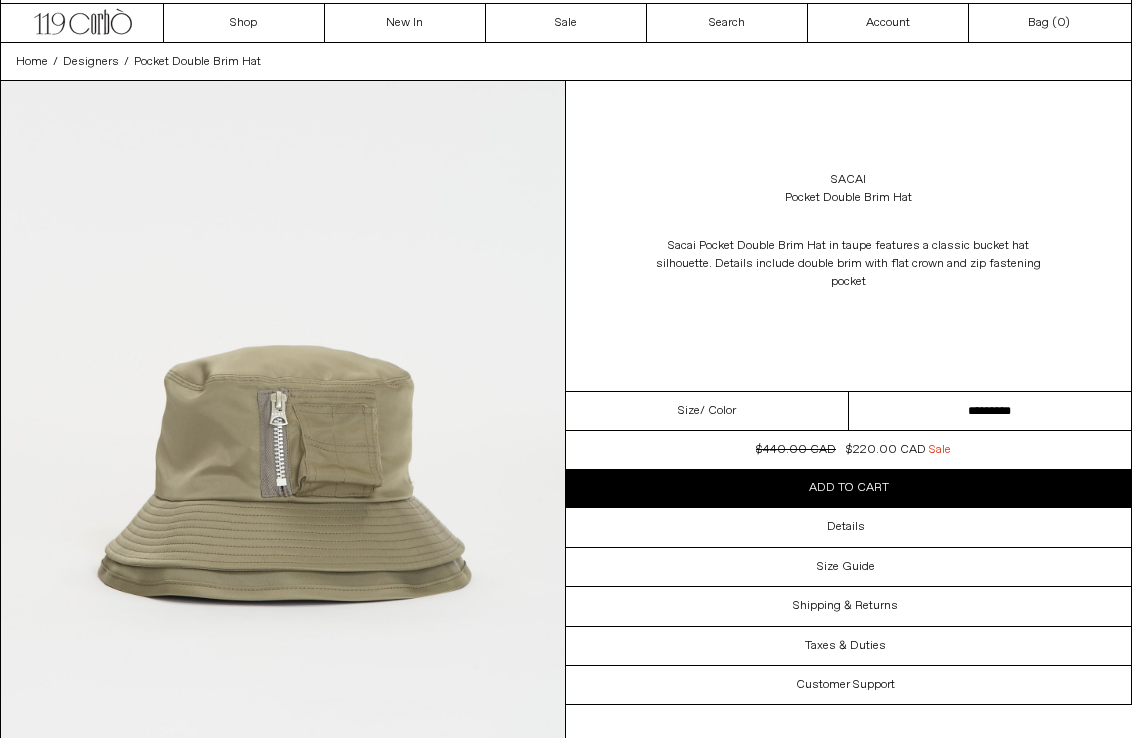 scroll, scrollTop: 46, scrollLeft: 0, axis: vertical 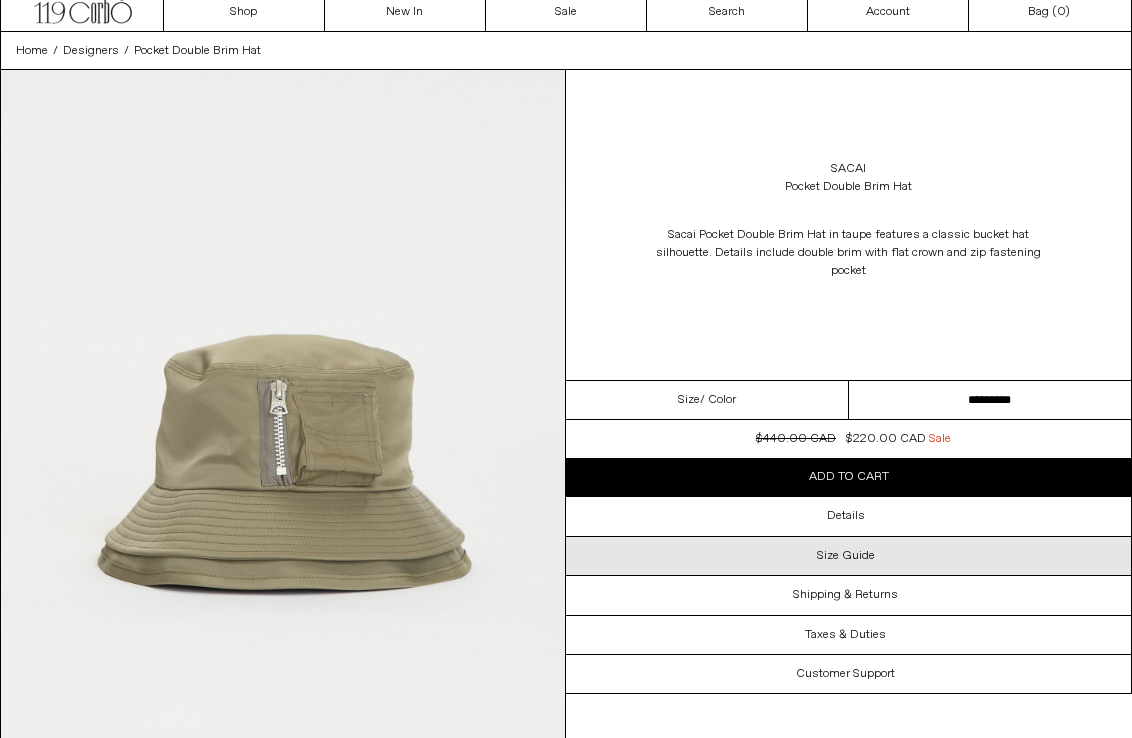 click on "Size Guide" at bounding box center (846, 556) 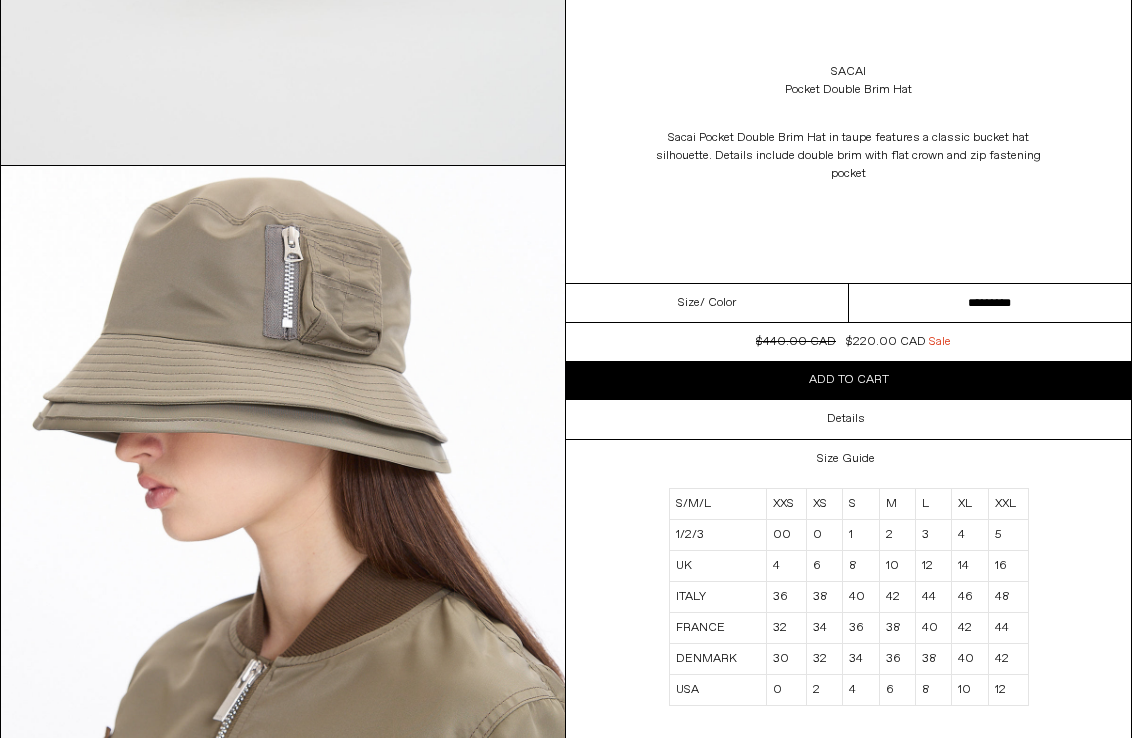scroll, scrollTop: 2064, scrollLeft: 0, axis: vertical 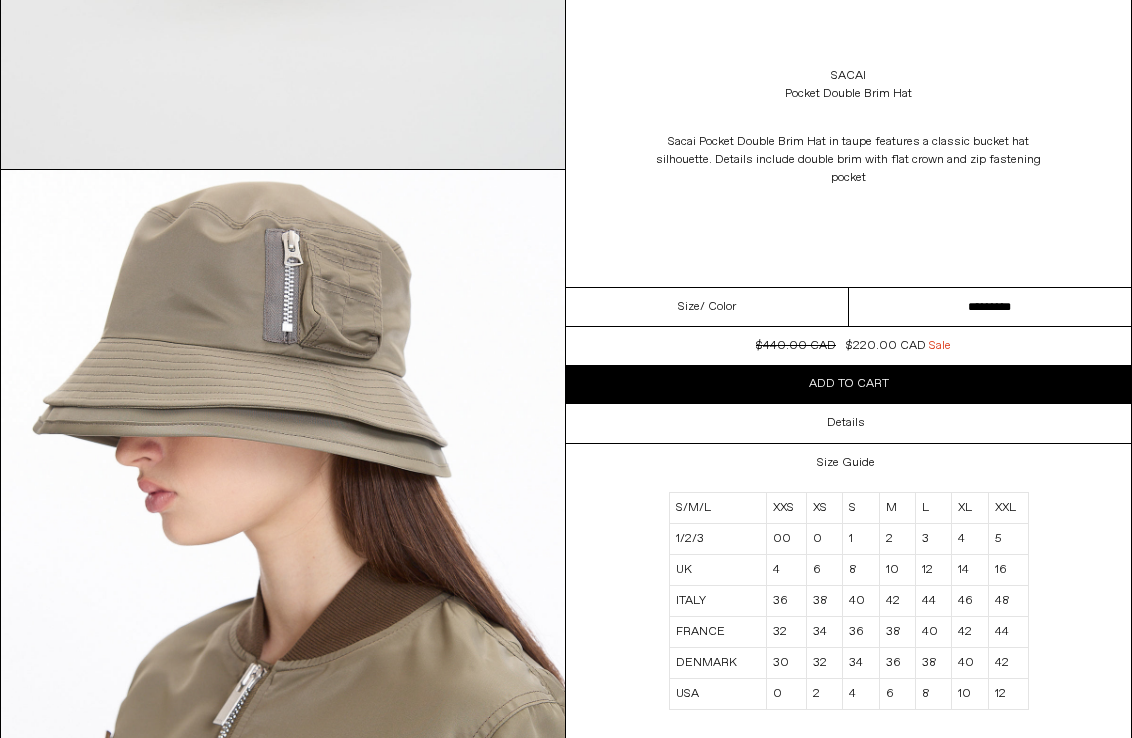 click on "Add to cart" at bounding box center (848, 385) 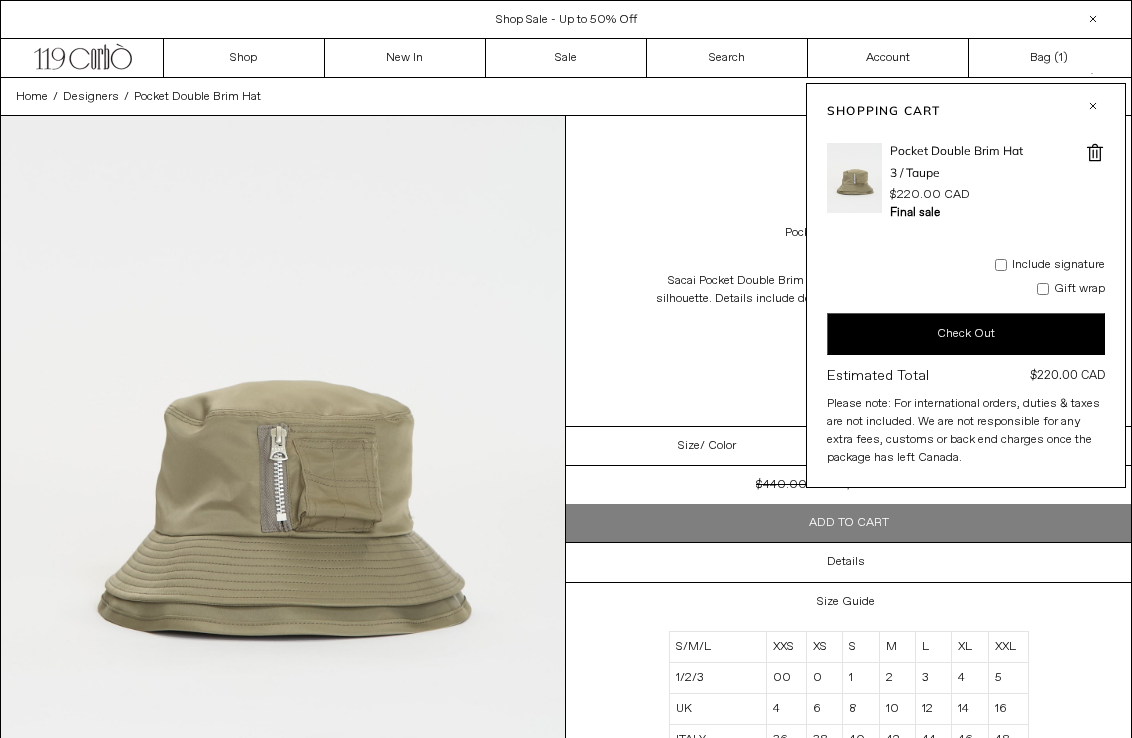 scroll, scrollTop: 0, scrollLeft: 0, axis: both 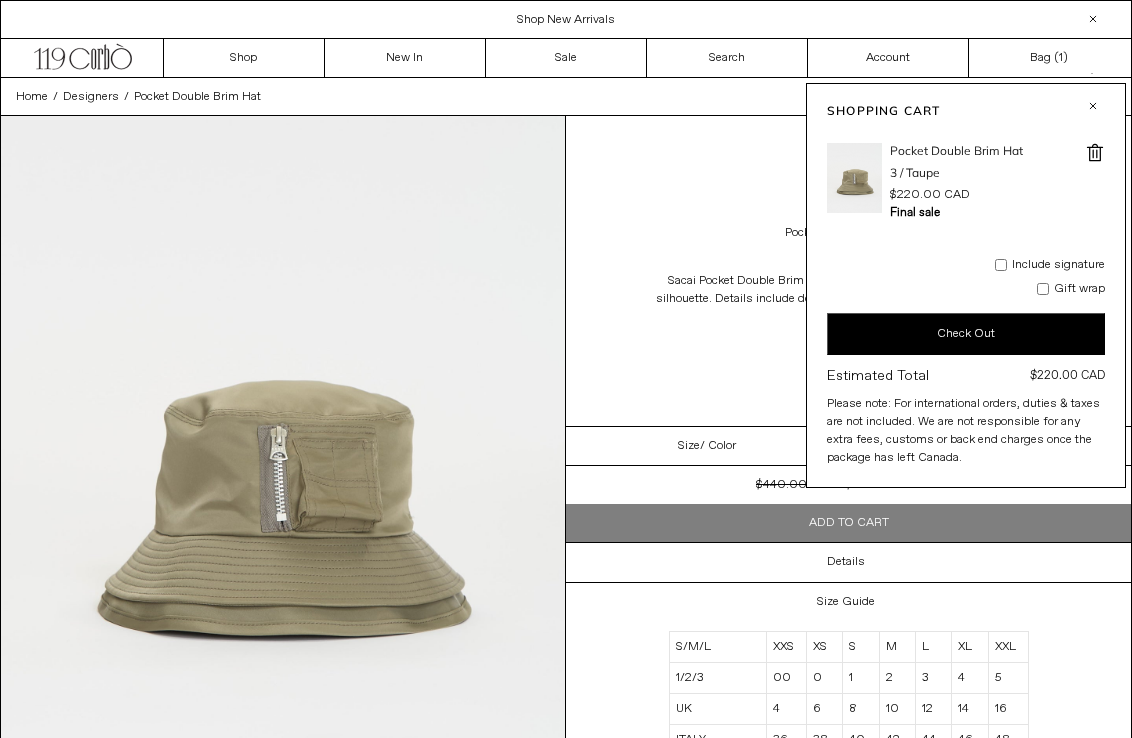 click on "3 / Taupe" at bounding box center (956, 173) 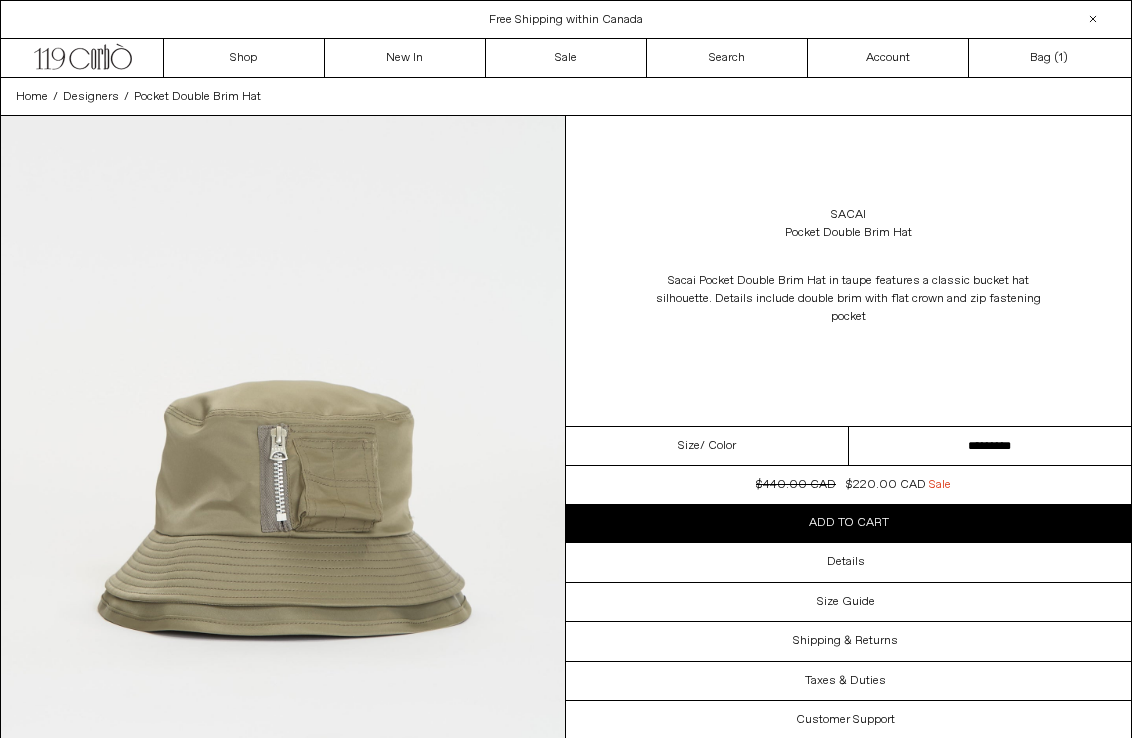 scroll, scrollTop: 0, scrollLeft: 0, axis: both 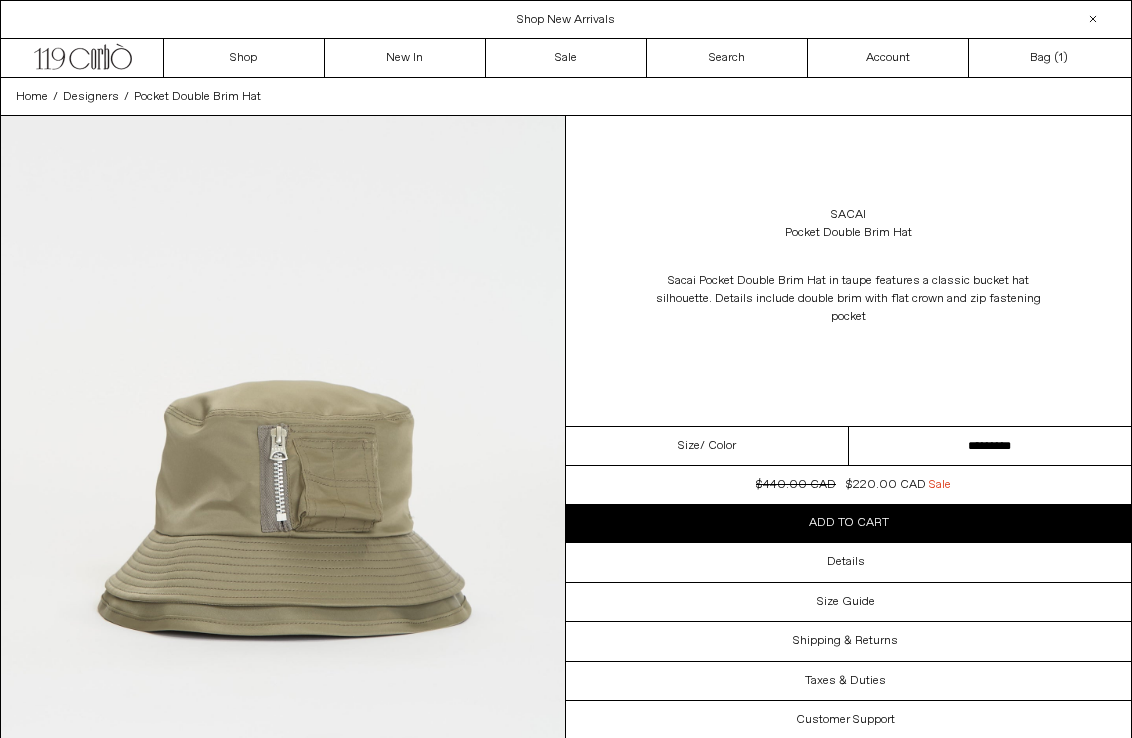 select on "**********" 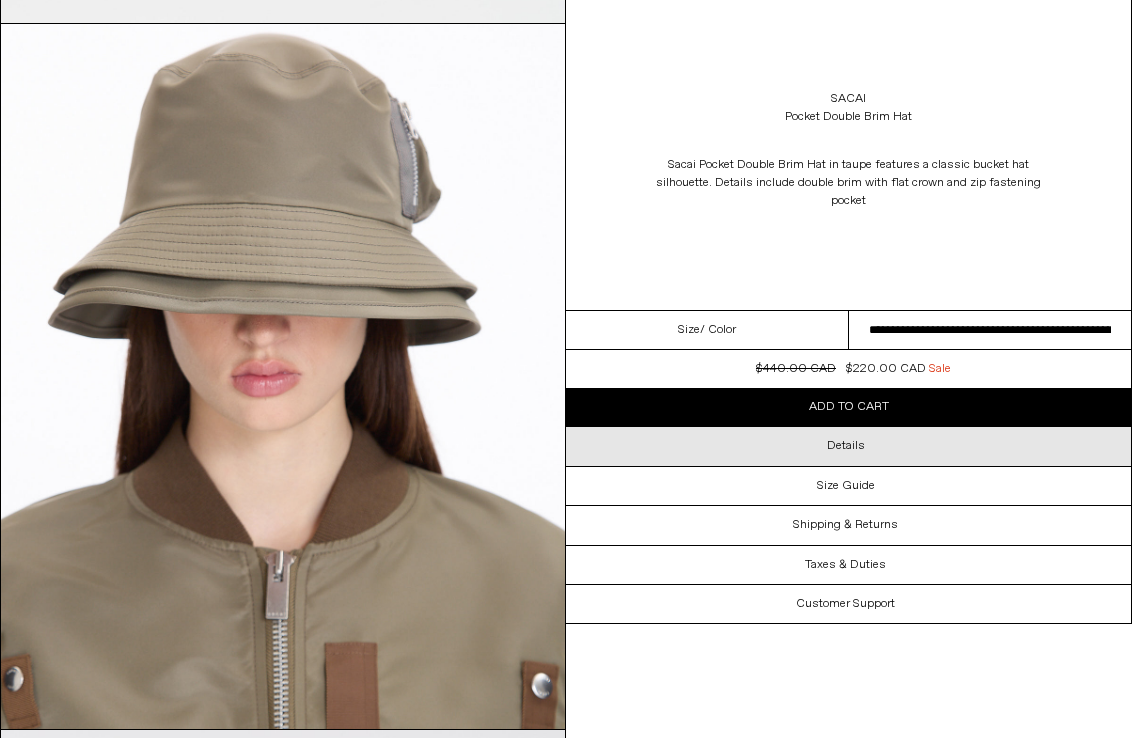 scroll, scrollTop: 773, scrollLeft: 0, axis: vertical 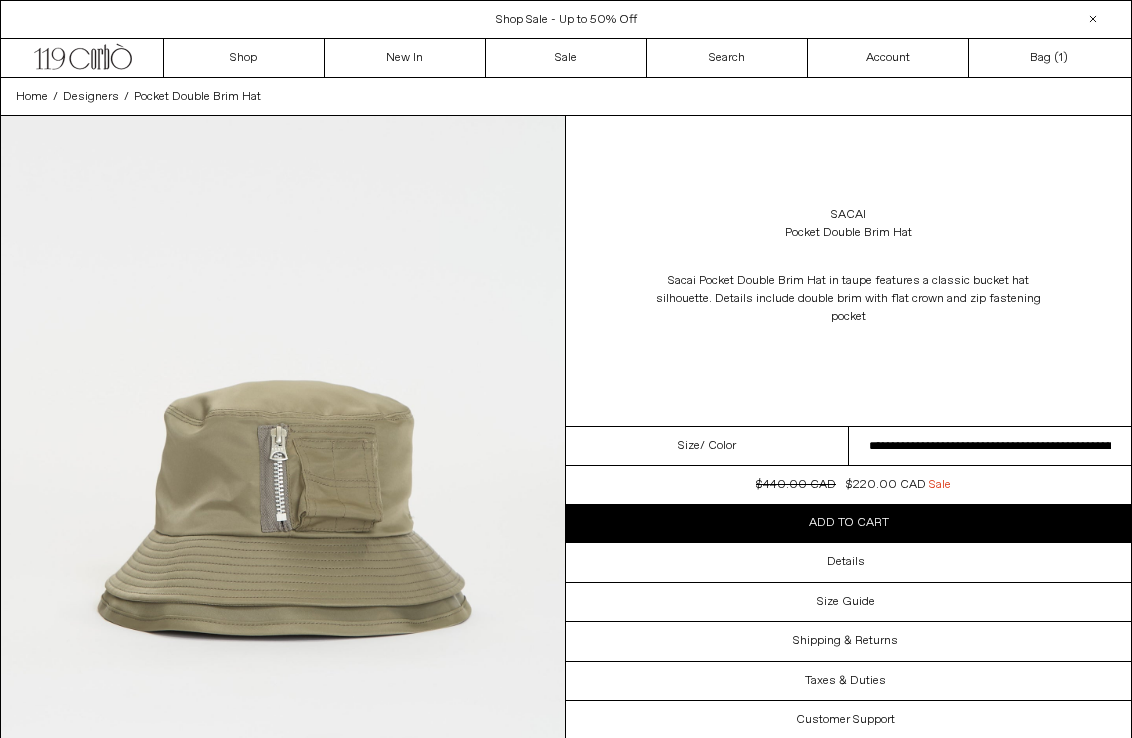 click on "Add to cart" at bounding box center (848, 523) 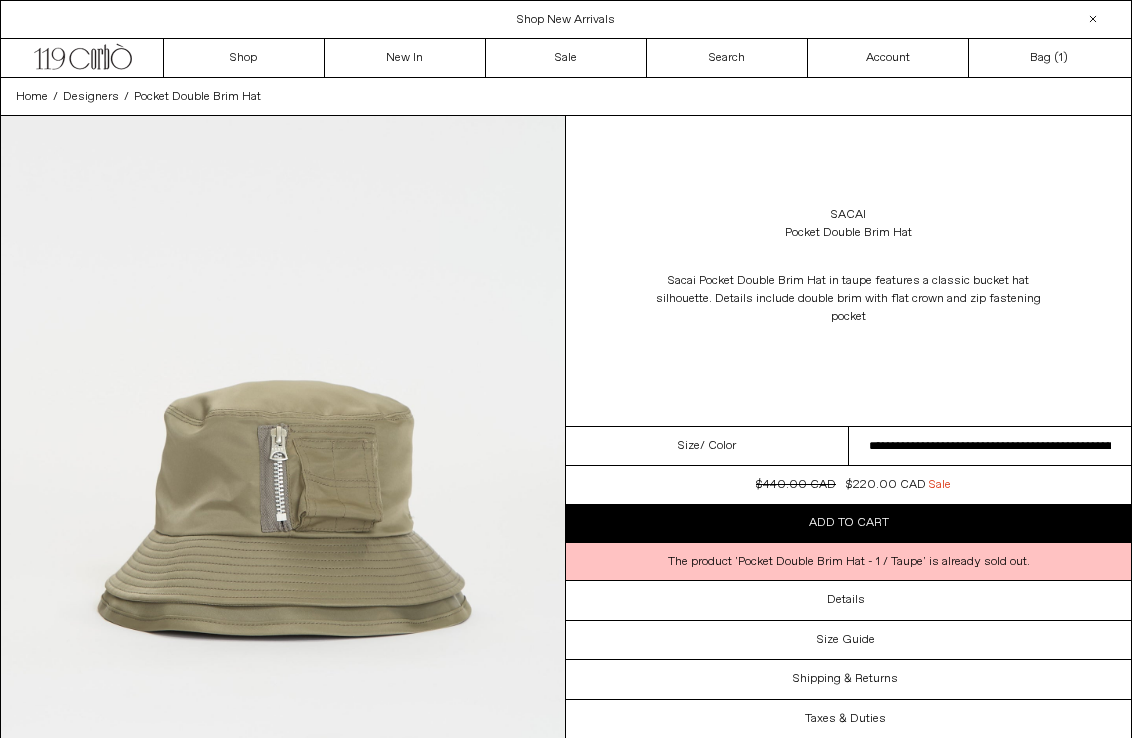 scroll, scrollTop: 0, scrollLeft: 0, axis: both 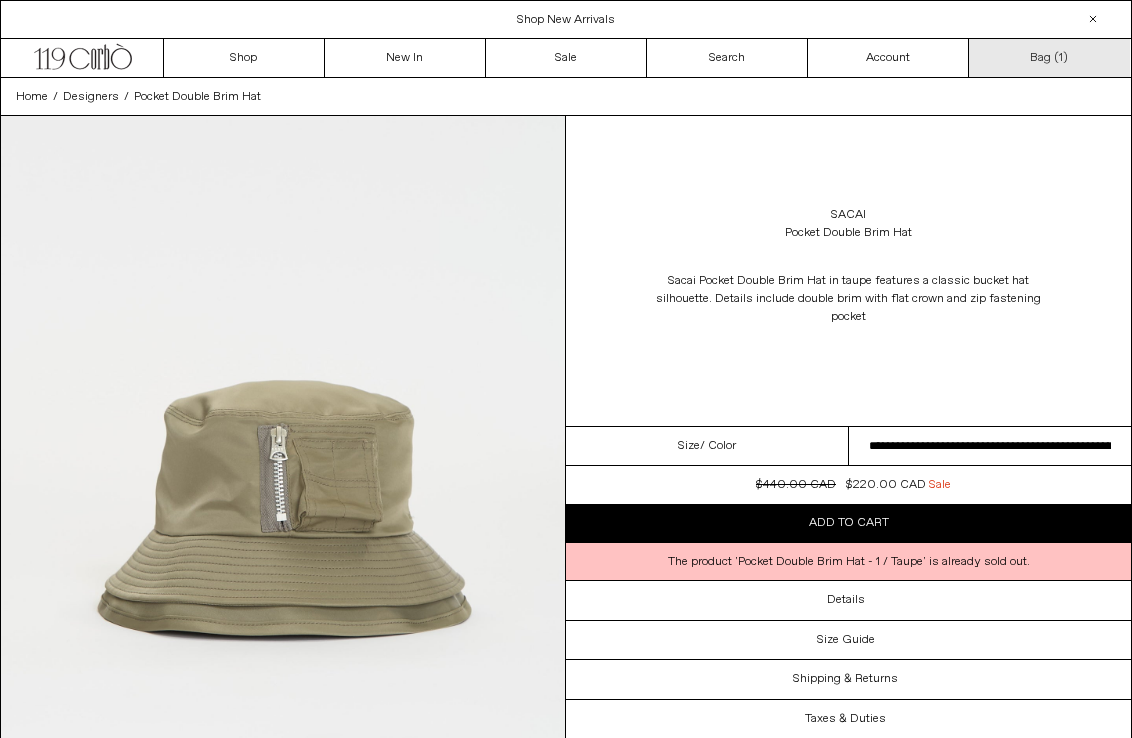 click on "Bag
( 1 )" at bounding box center [1049, 58] 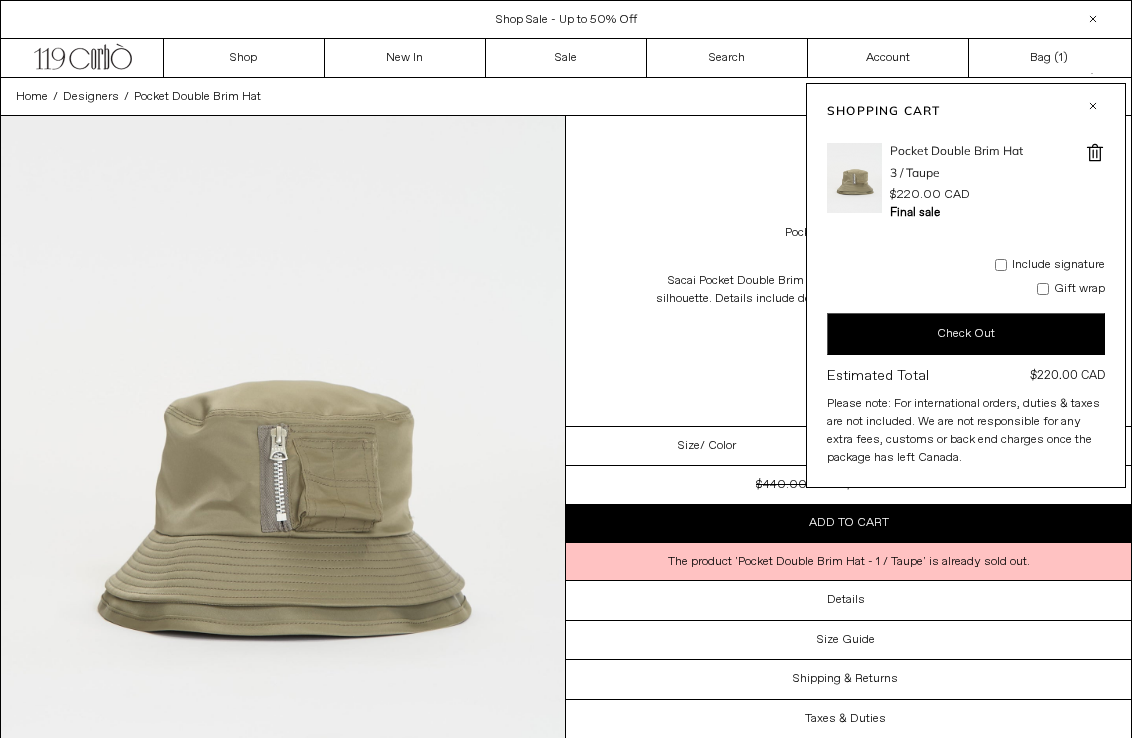 click on "3 / Taupe" at bounding box center (956, 173) 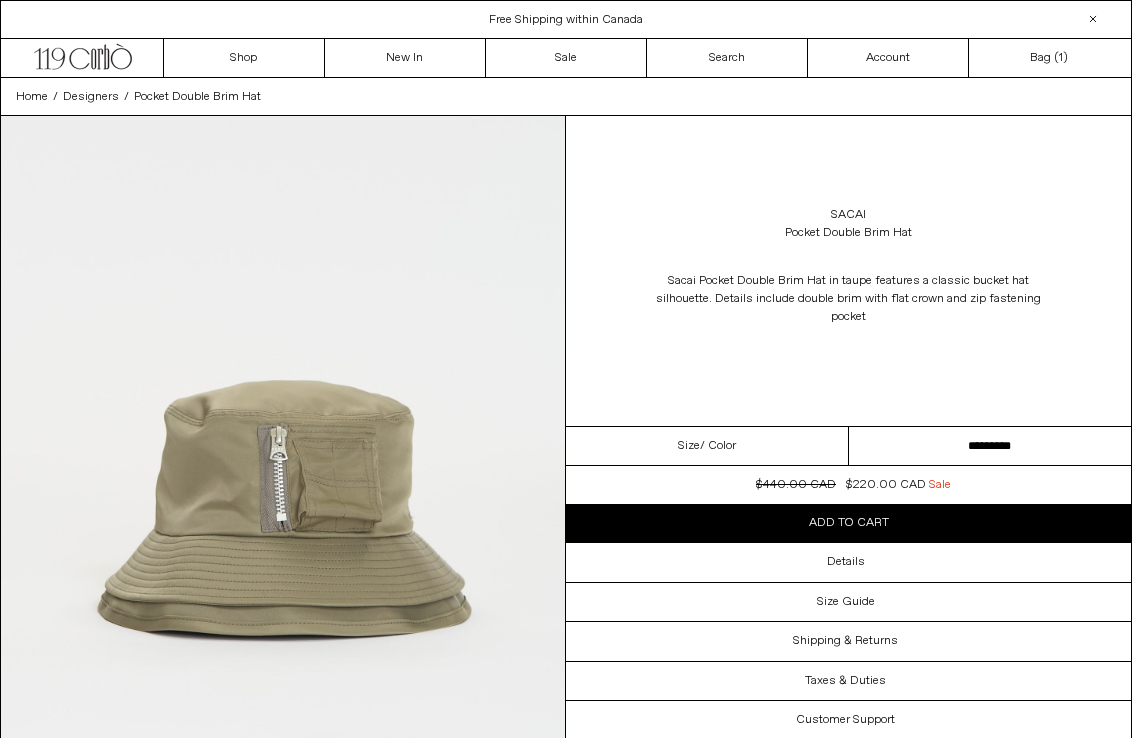 scroll, scrollTop: 0, scrollLeft: 0, axis: both 